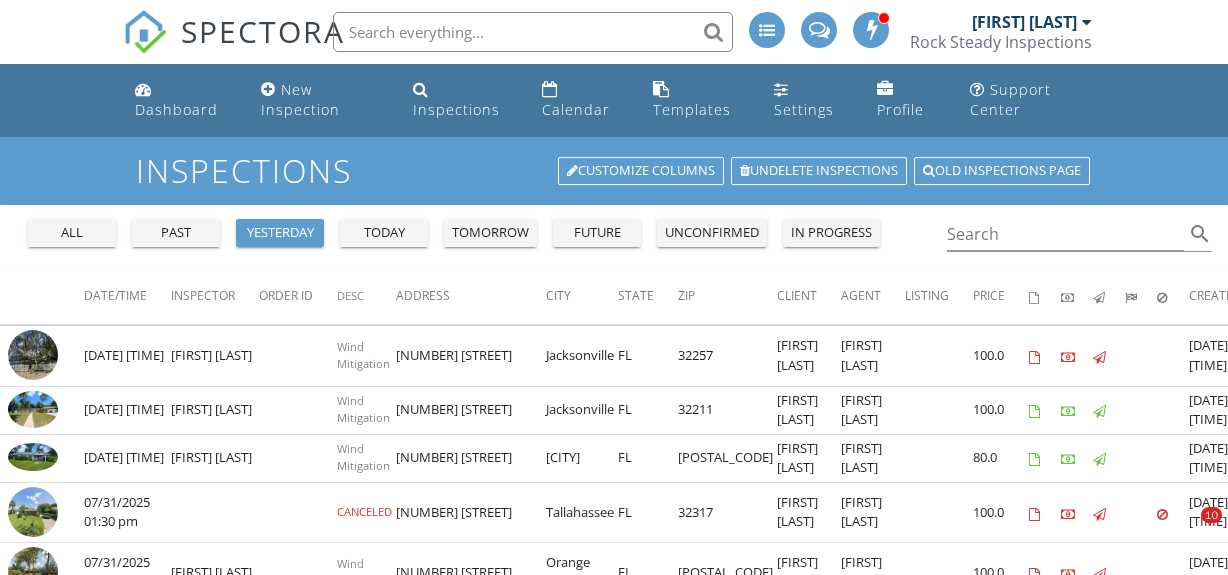 scroll, scrollTop: 181, scrollLeft: 0, axis: vertical 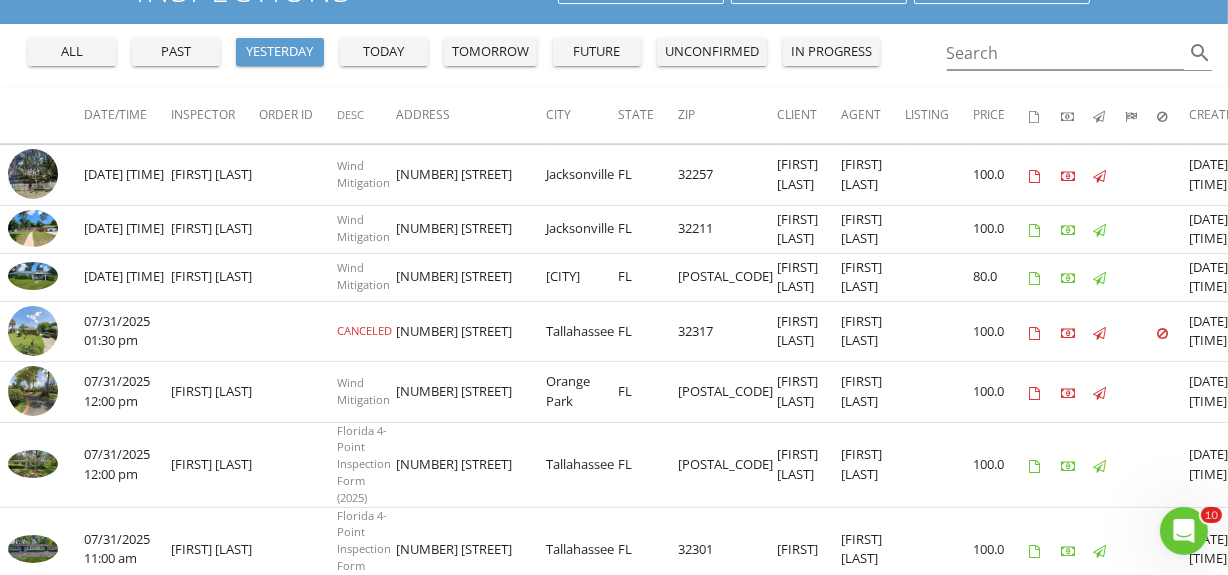 click on "today" at bounding box center (384, 52) 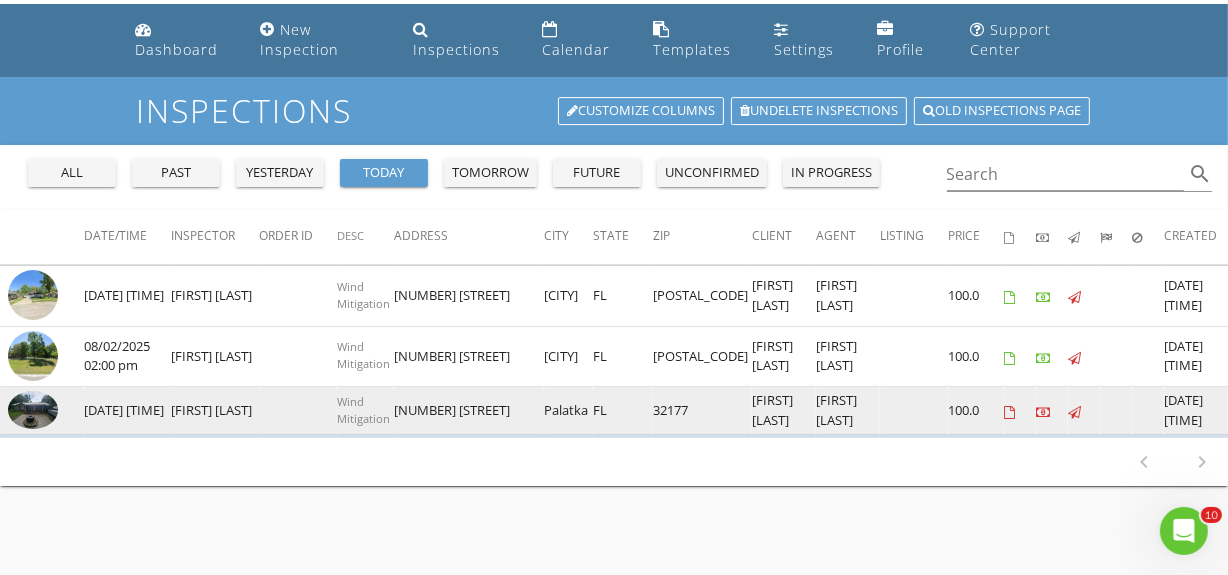 scroll, scrollTop: 90, scrollLeft: 0, axis: vertical 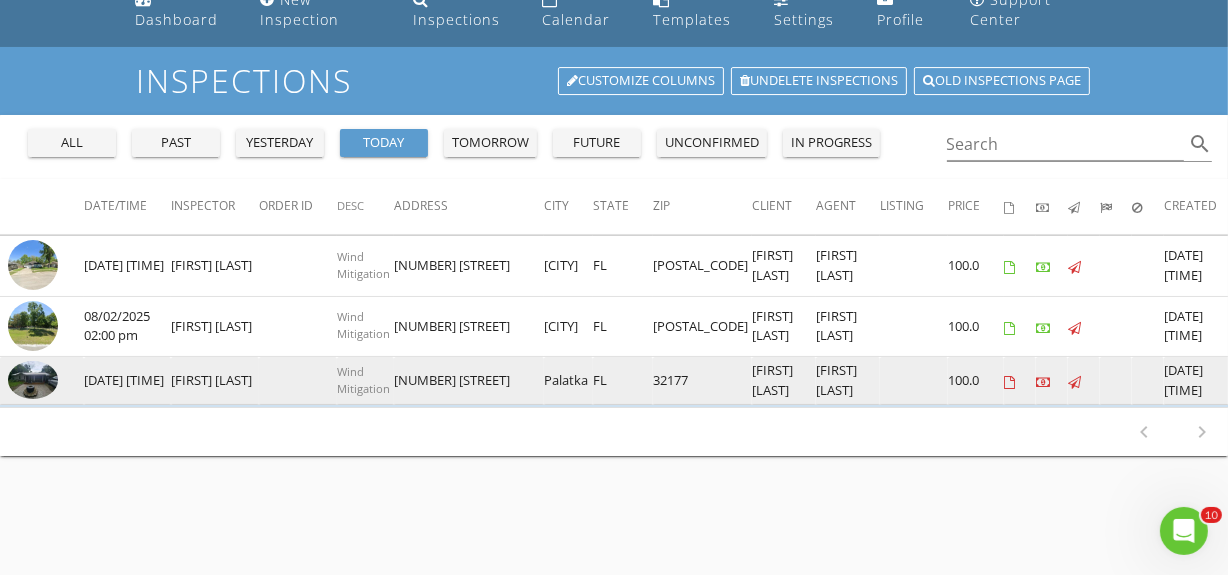 click at bounding box center (33, 380) 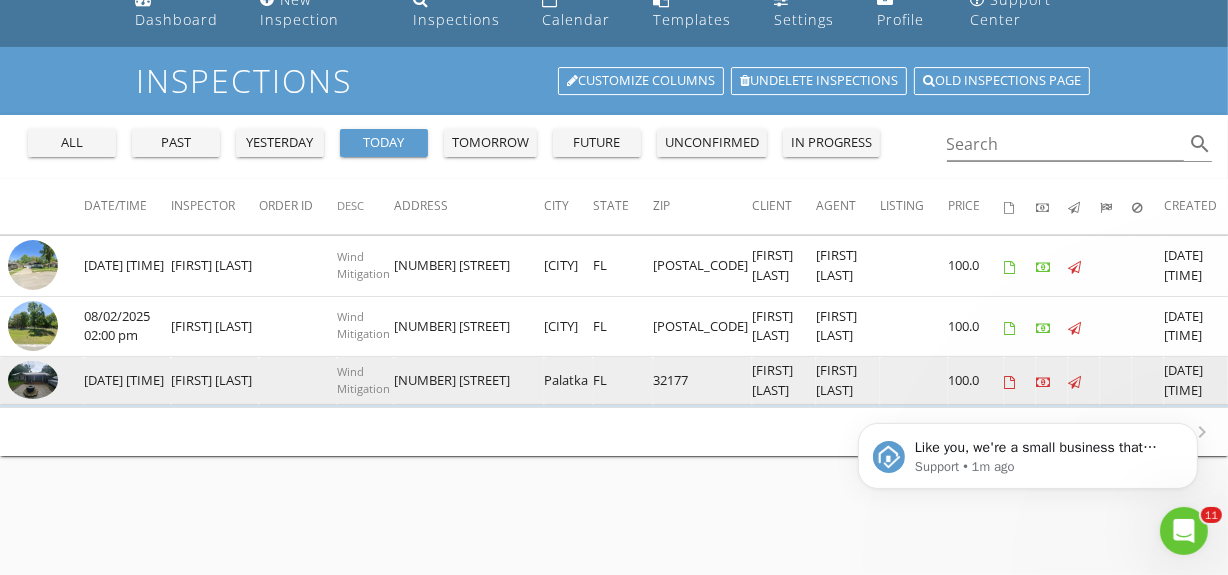 scroll, scrollTop: 0, scrollLeft: 0, axis: both 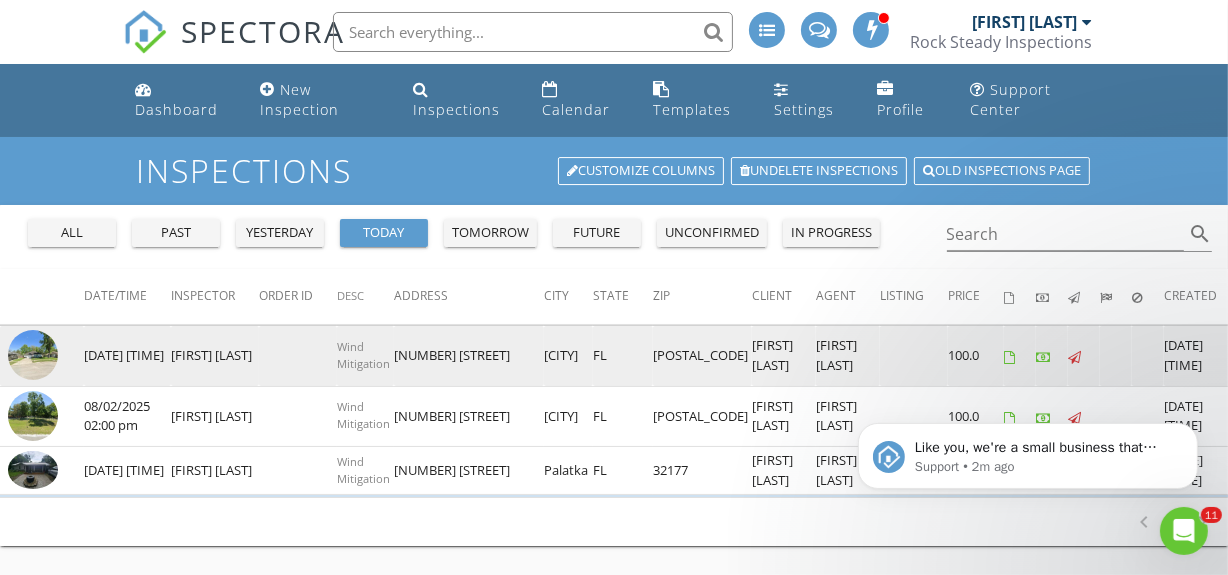 click at bounding box center (33, 355) 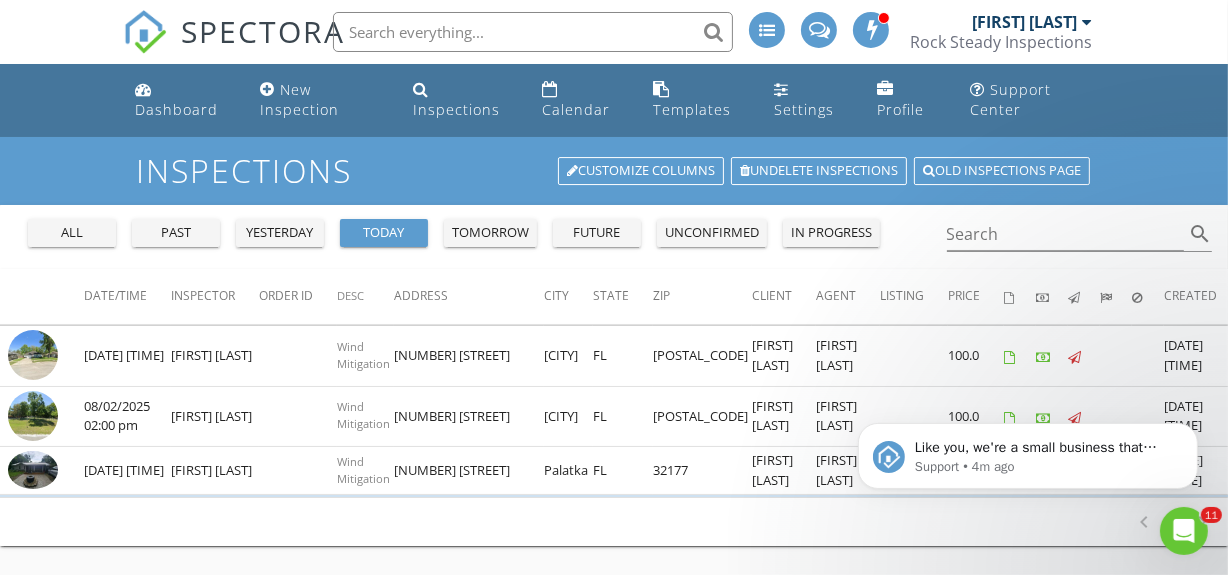 click on "tomorrow" at bounding box center (490, 233) 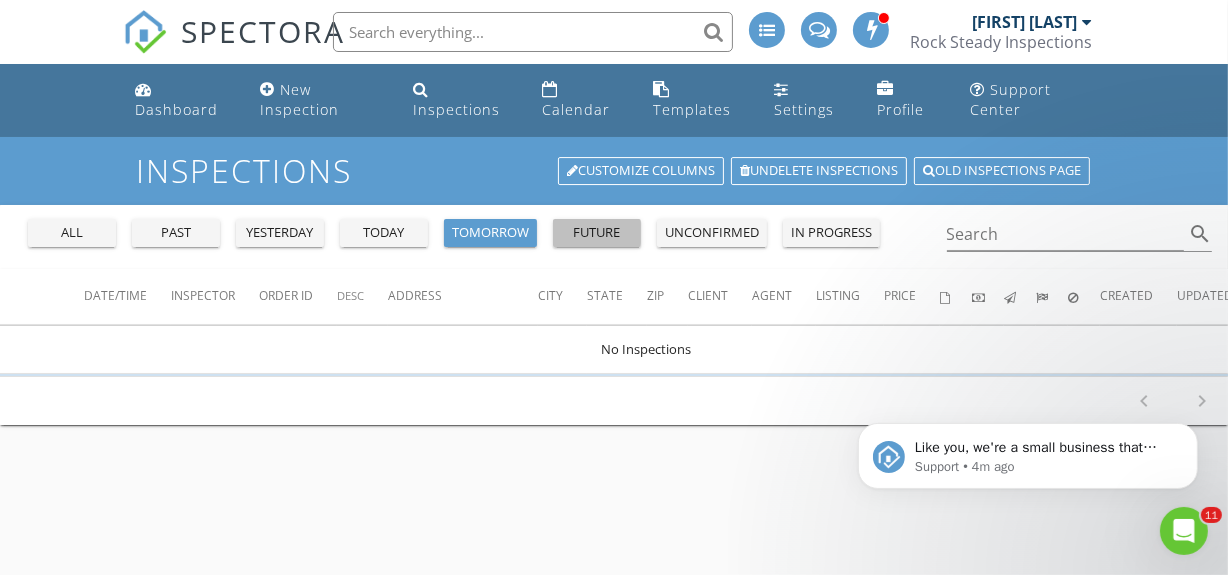click on "future" at bounding box center (597, 233) 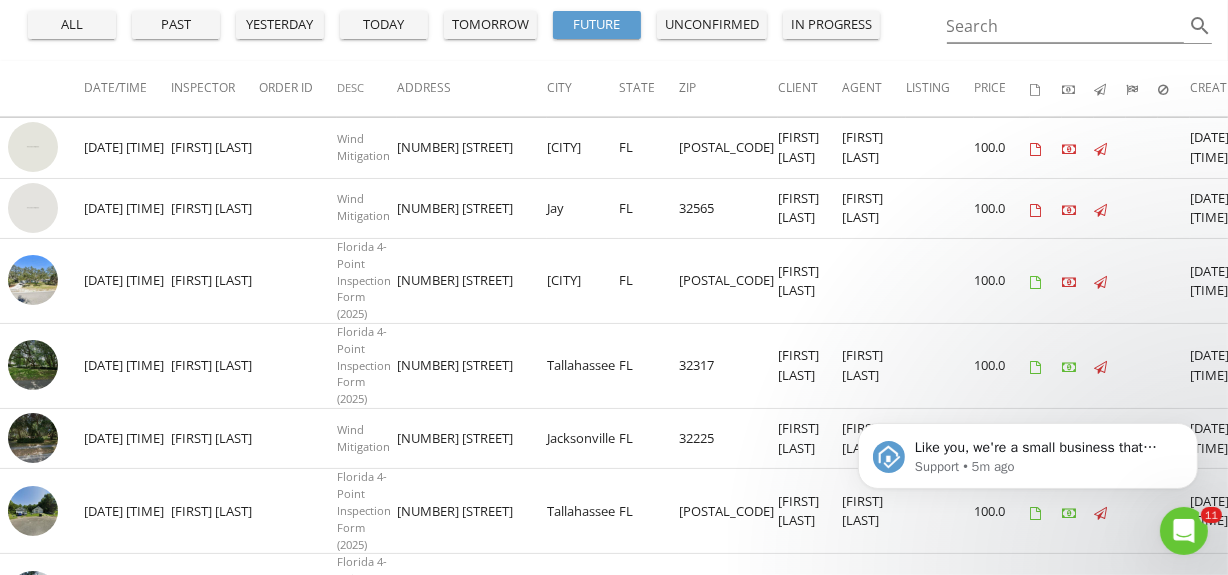 scroll, scrollTop: 117, scrollLeft: 0, axis: vertical 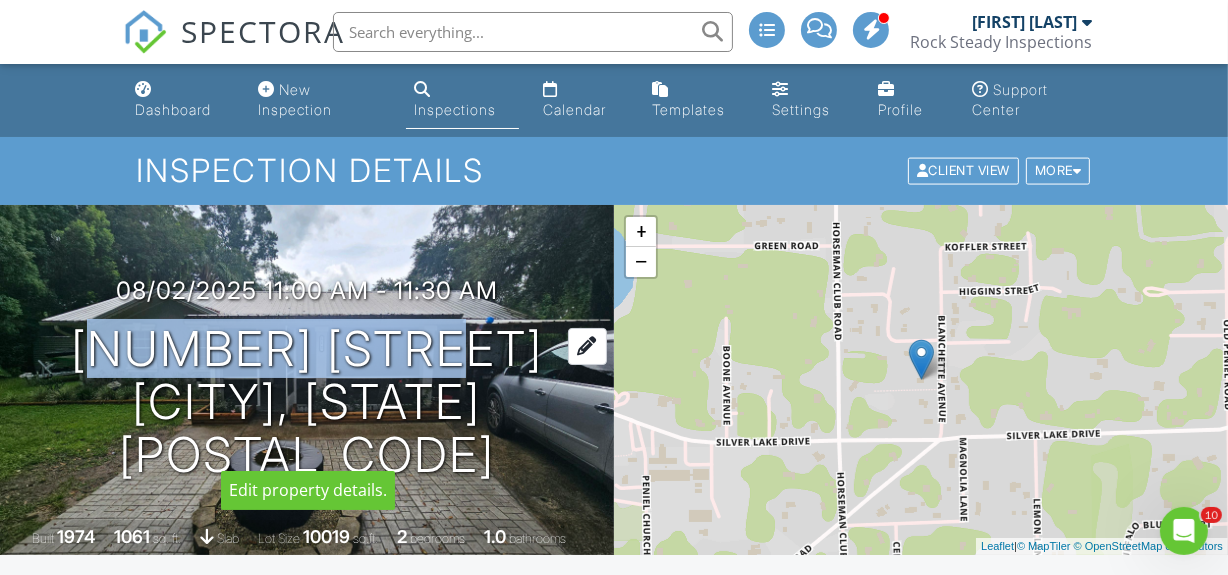 drag, startPoint x: 104, startPoint y: 355, endPoint x: 500, endPoint y: 382, distance: 396.91937 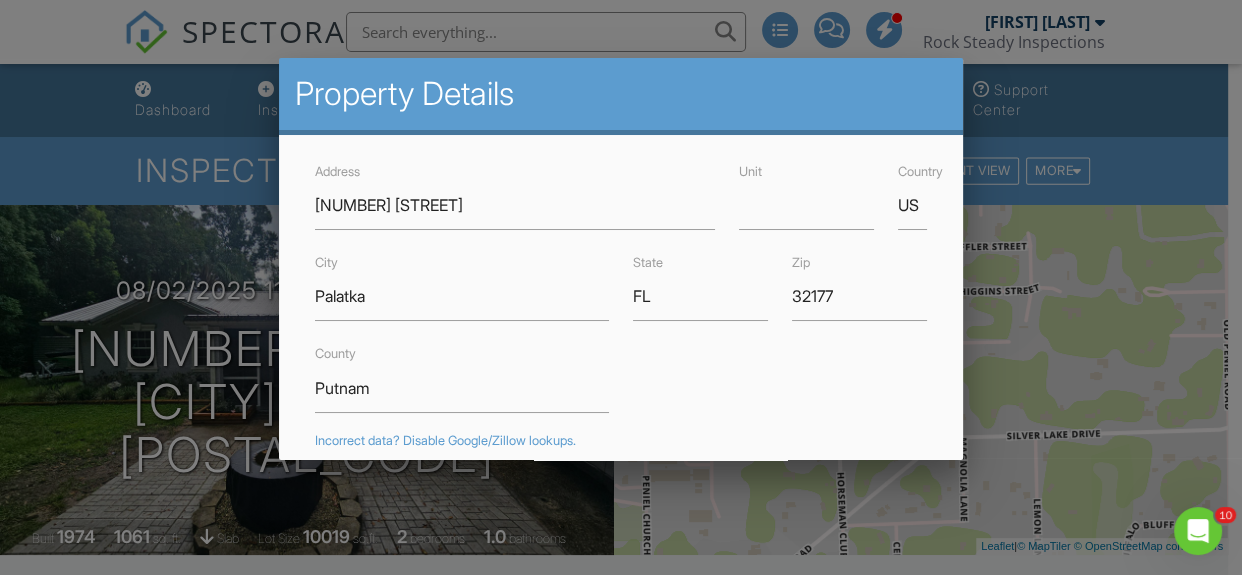 click at bounding box center [621, 259] 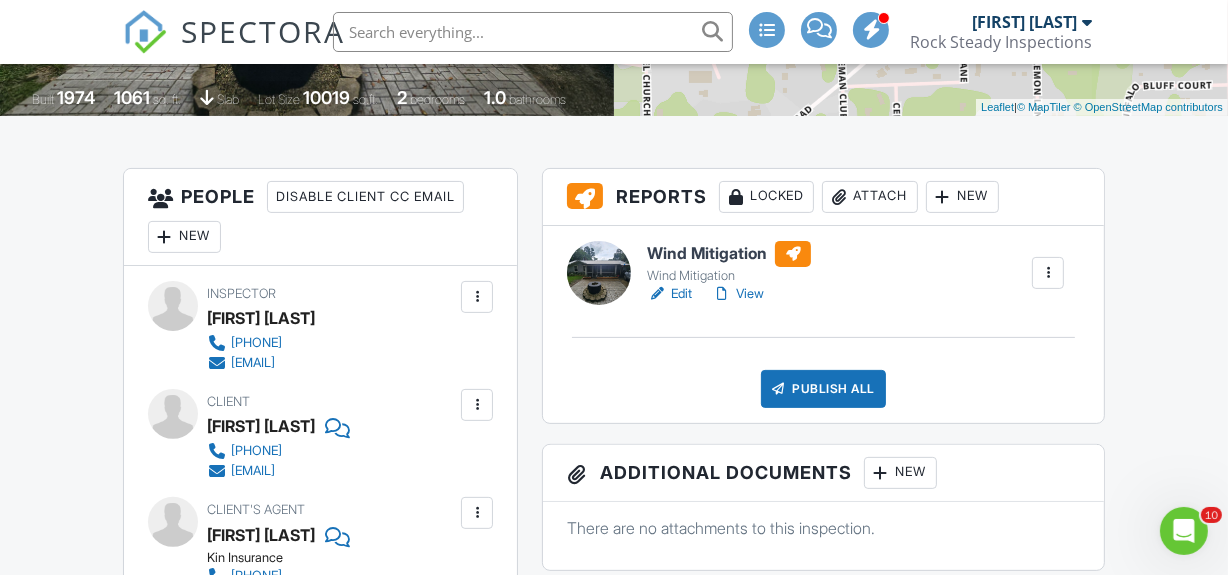 scroll, scrollTop: 454, scrollLeft: 0, axis: vertical 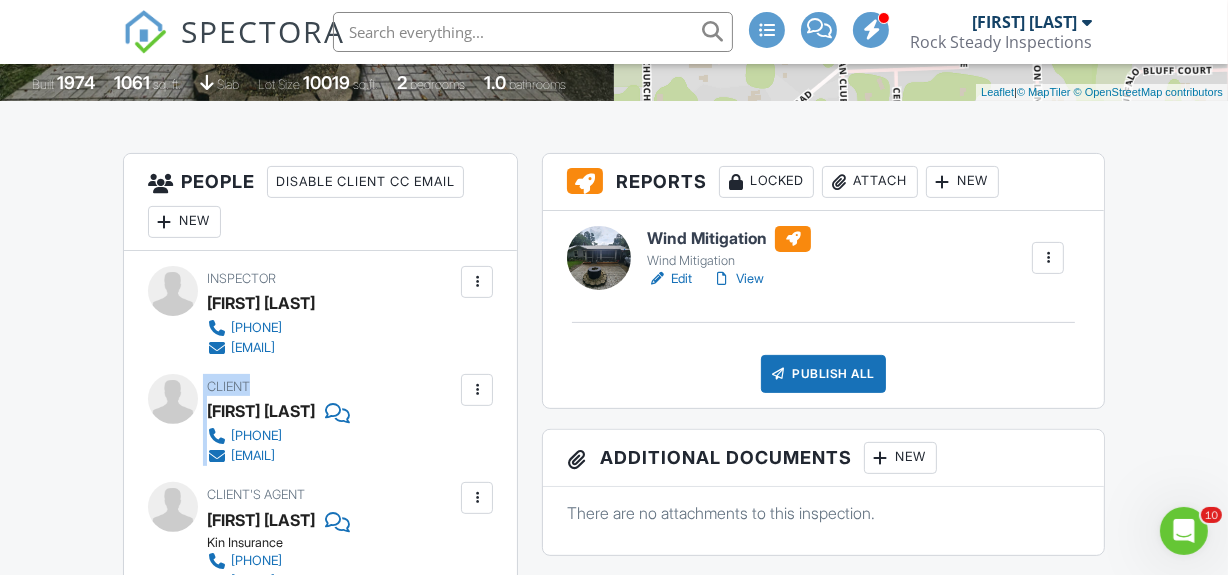 drag, startPoint x: 203, startPoint y: 407, endPoint x: 310, endPoint y: 390, distance: 108.34205 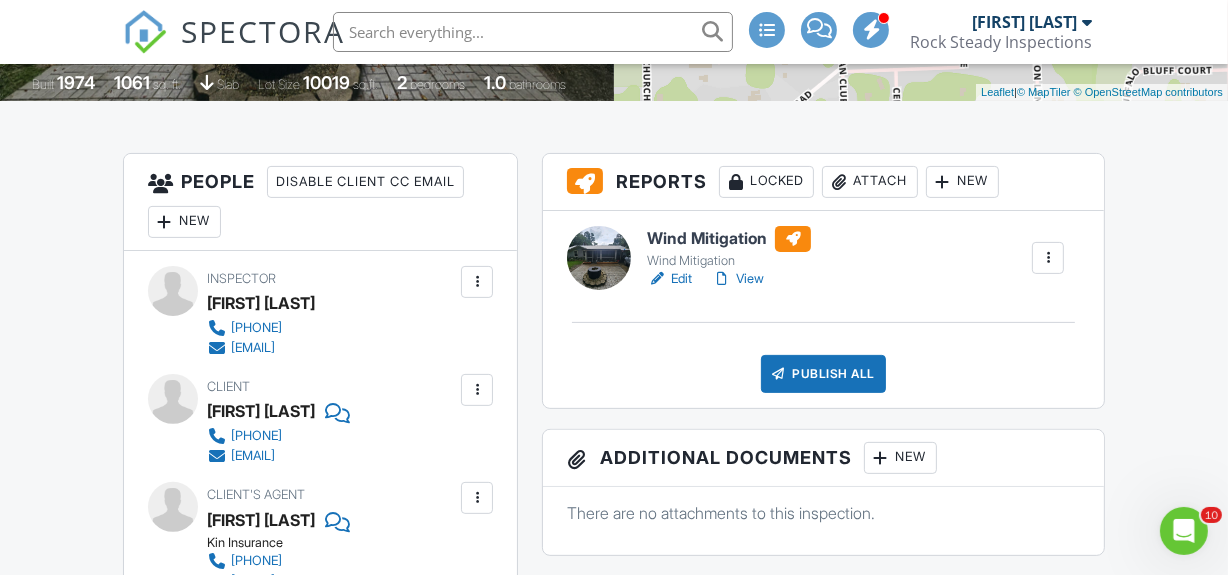 click on "Dashboard
New Inspection
Inspections
Calendar
Templates
Settings
Profile
Support Center
Inspection Details
Client View
More
Property Details
Reschedule
Reorder / Copy
Share
Cancel
Delete
Print Order
Convert to V9
Disable Pass on CC Fees
08/02/2025 11:00 am
- 11:30 am
112 Orange St
Palatka, FL 32177
Built
1974
1061
sq. ft.
slab
Lot Size
10019
sq.ft.
2
bedrooms
1.0
bathrooms
+ − Leaflet  |  © MapTiler   © OpenStreetMap contributors
All emails and texts are disabled for this inspection!
Turn on emails and texts
Turn on and Requeue Notifications
Reports
Locked
Attach
New
Wind Mitigation
Wind Mitigation
Edit" at bounding box center [614, 1144] 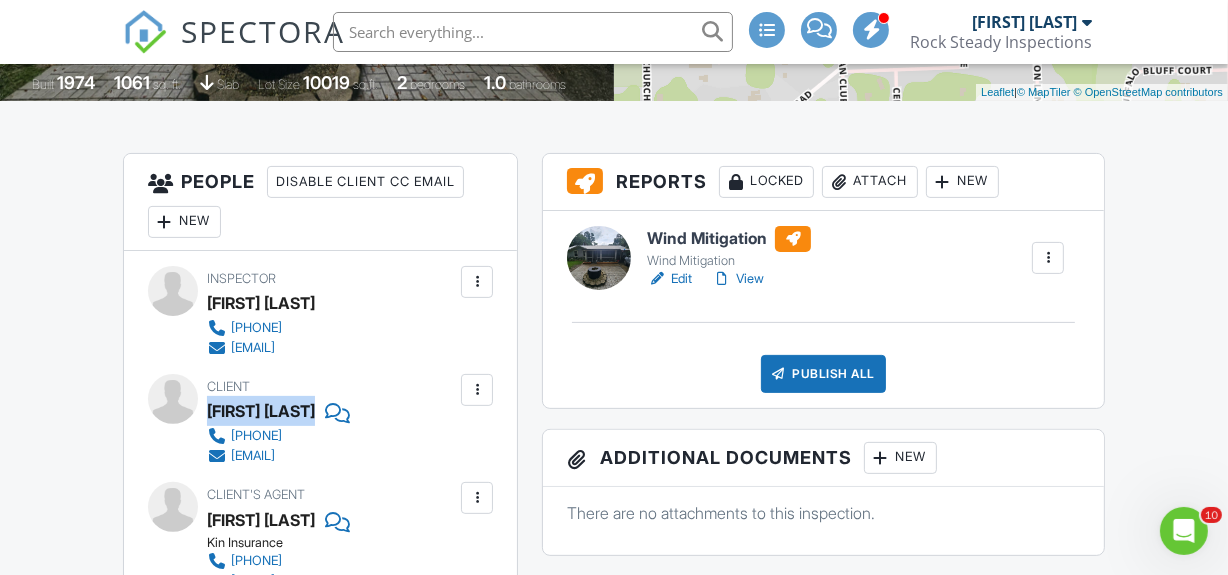 drag, startPoint x: 209, startPoint y: 406, endPoint x: 323, endPoint y: 408, distance: 114.01754 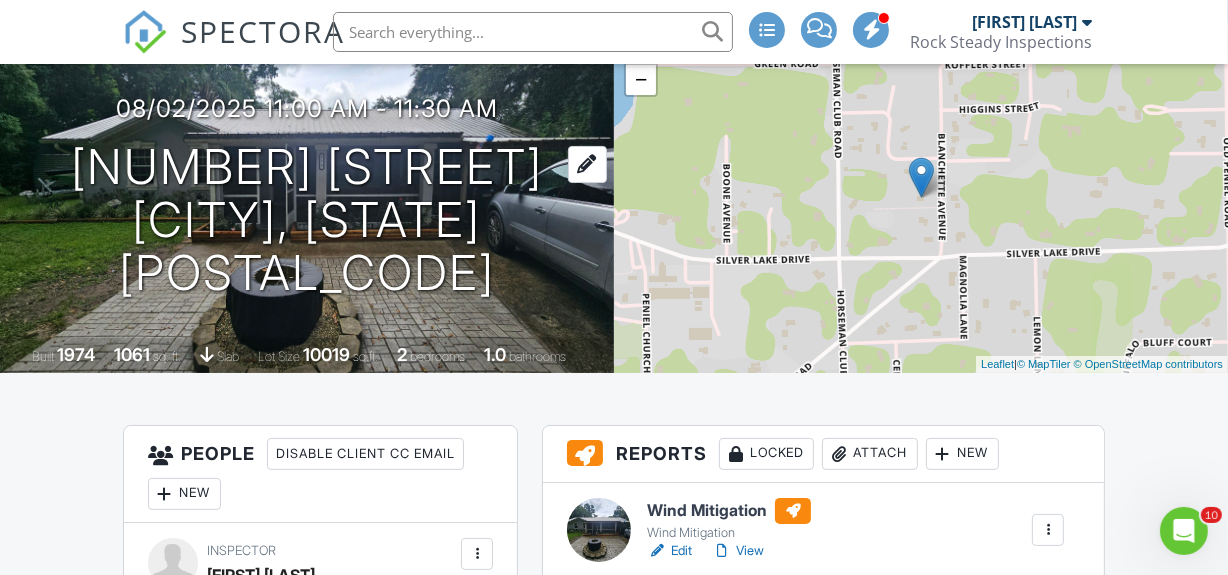 scroll, scrollTop: 181, scrollLeft: 0, axis: vertical 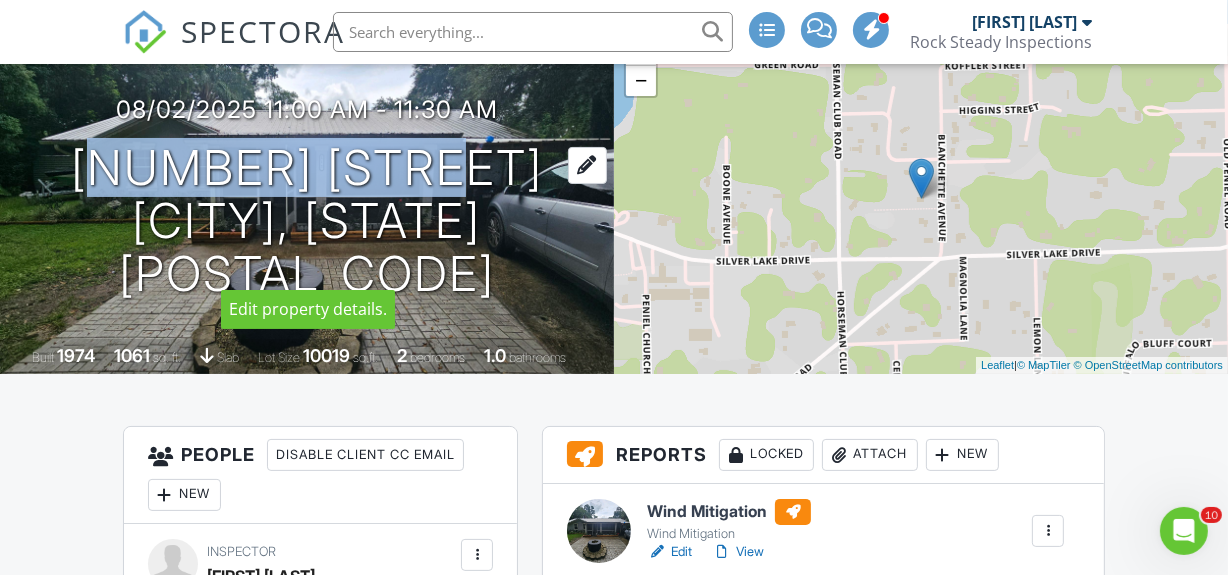 drag, startPoint x: 137, startPoint y: 177, endPoint x: 479, endPoint y: 200, distance: 342.77252 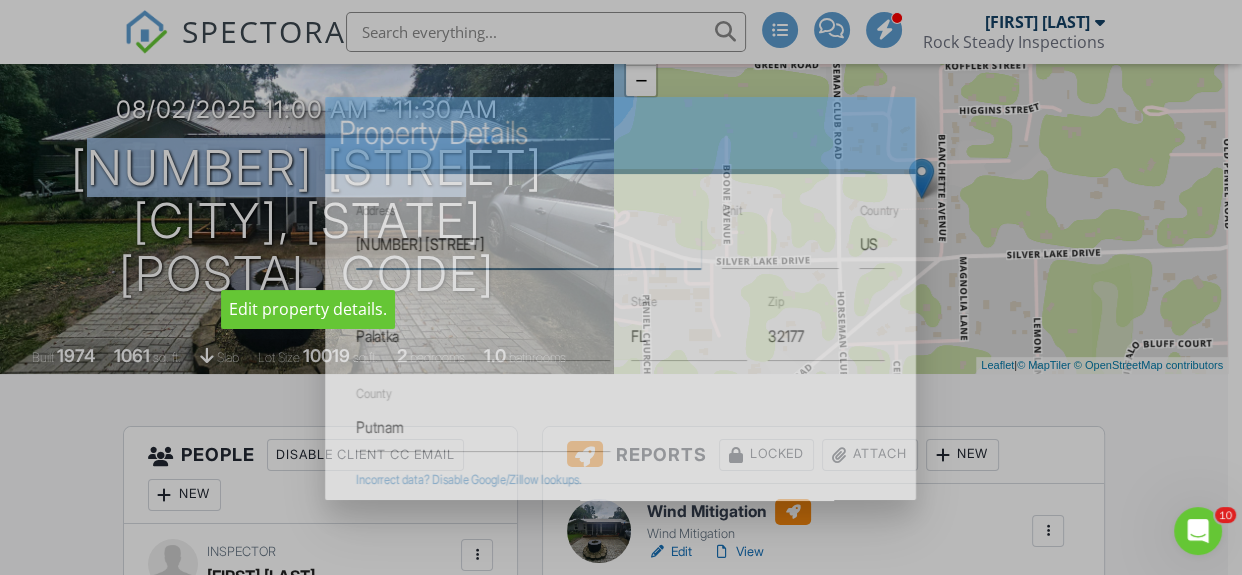 copy on "112 Orange St" 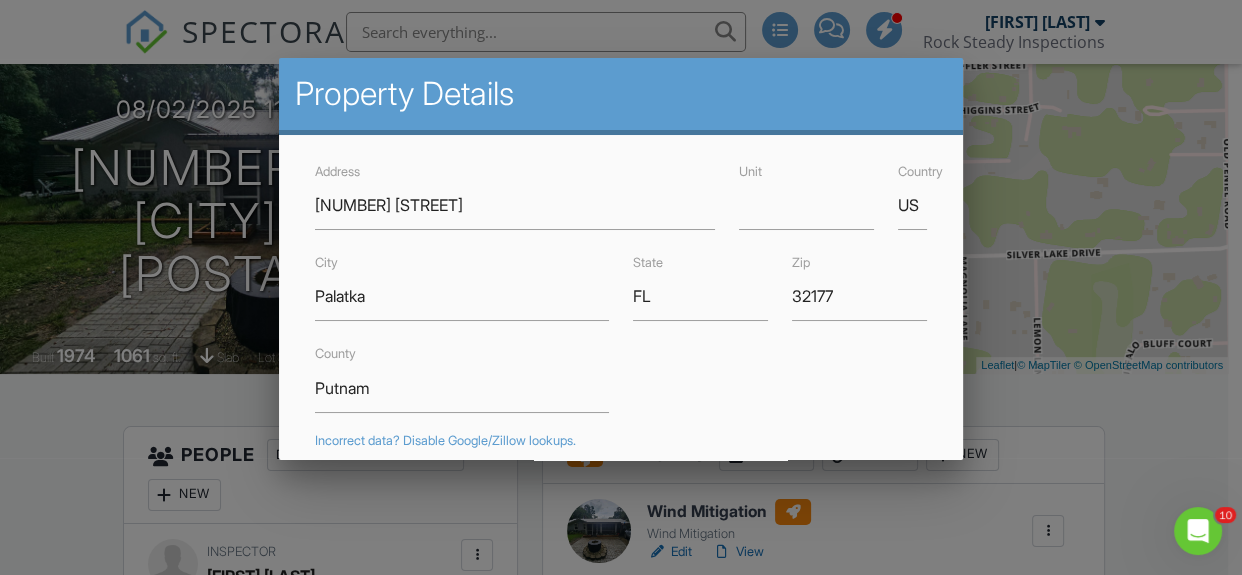 click at bounding box center (621, 259) 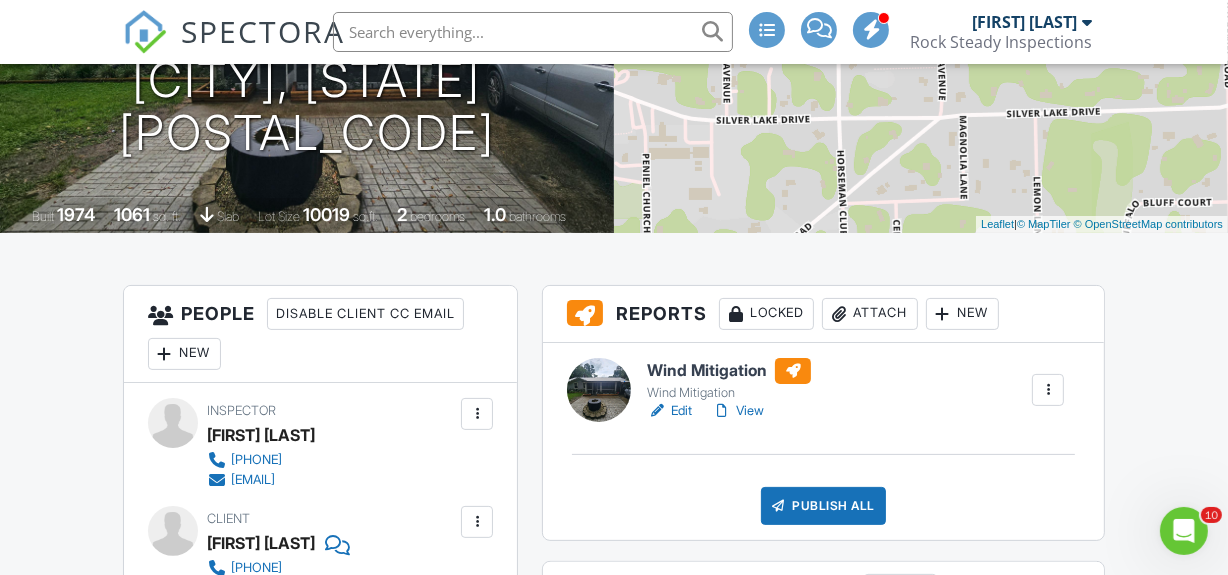 scroll, scrollTop: 363, scrollLeft: 0, axis: vertical 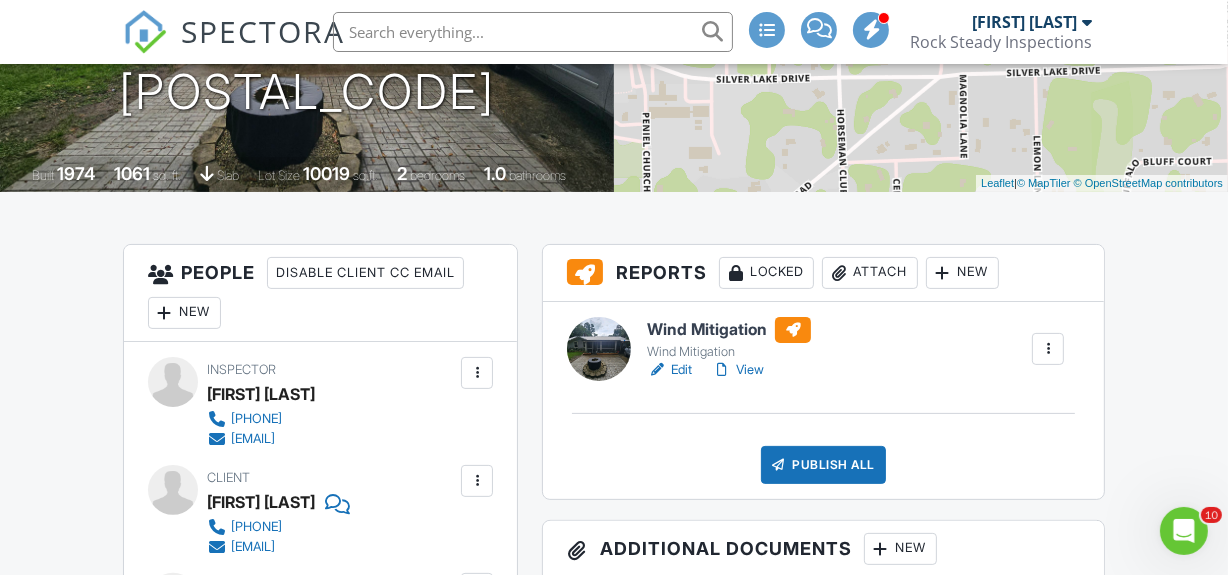 click on "Edit" at bounding box center [669, 370] 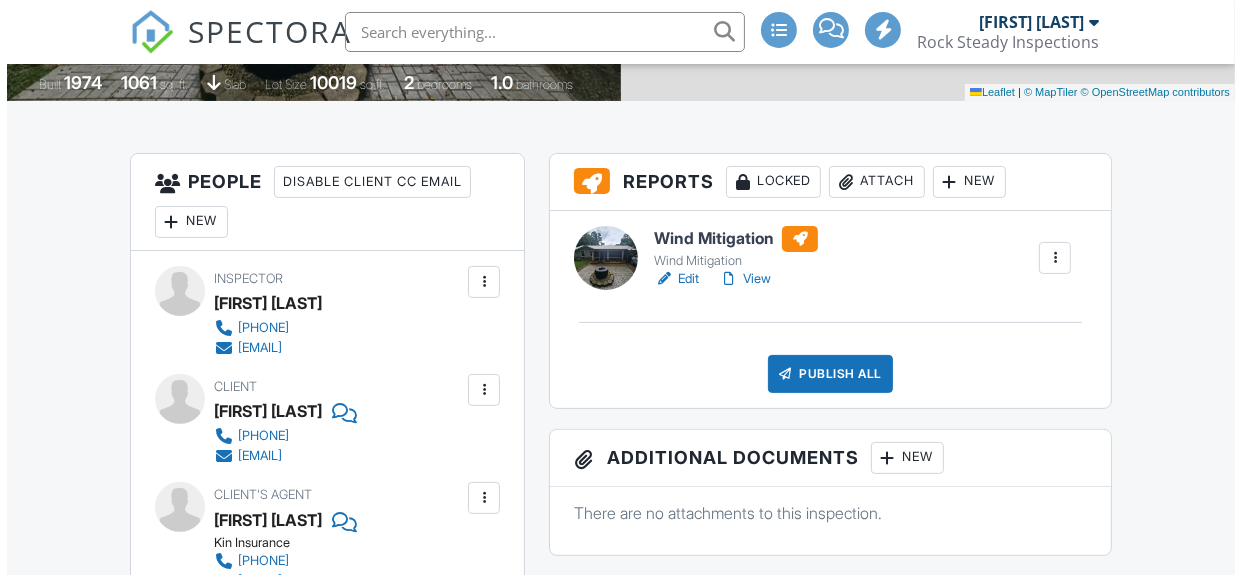 scroll, scrollTop: 0, scrollLeft: 0, axis: both 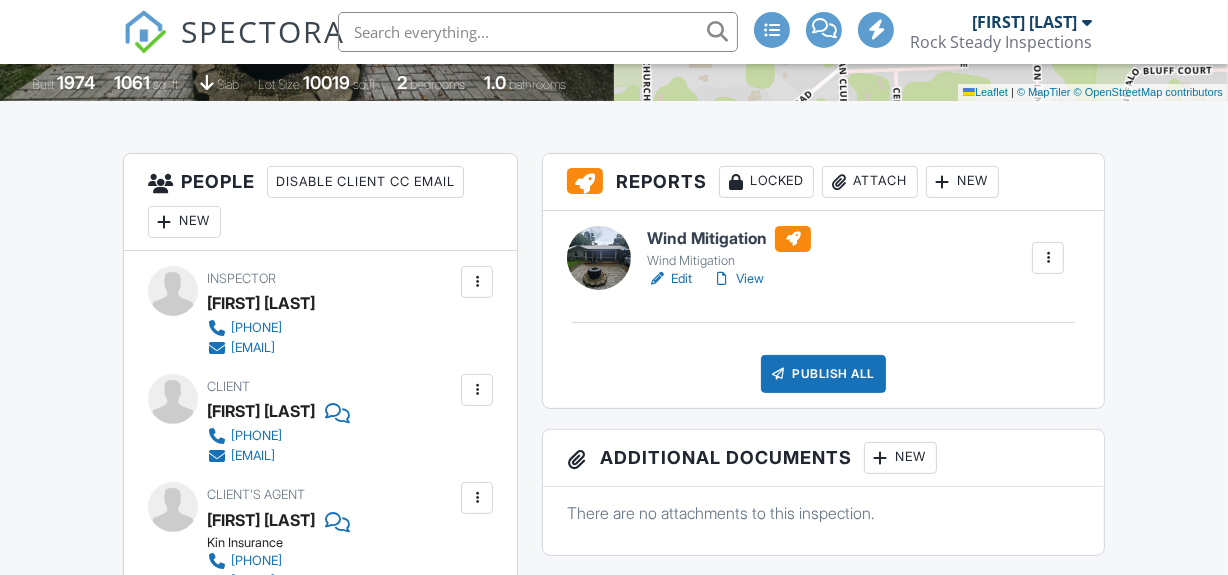 click on "Publish All" at bounding box center [823, 374] 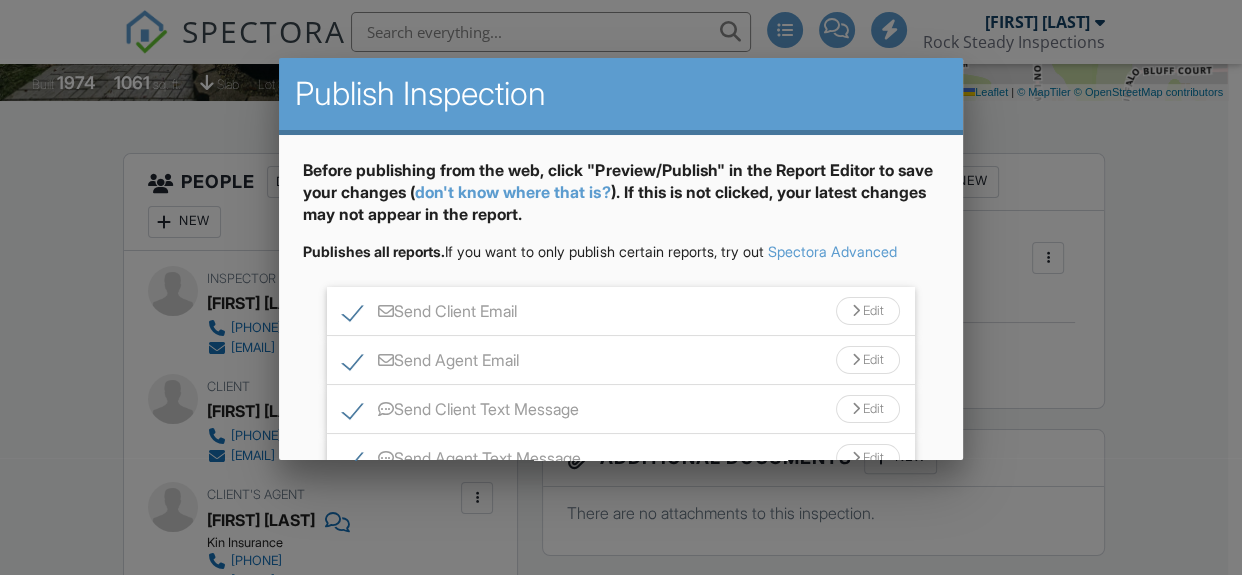 scroll, scrollTop: 185, scrollLeft: 0, axis: vertical 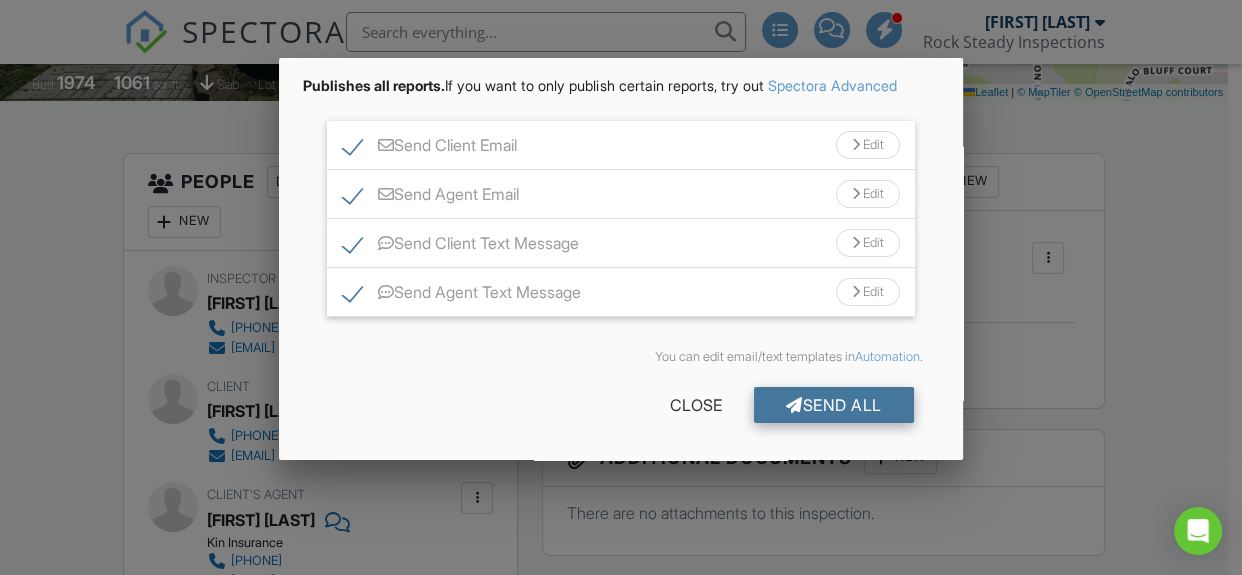 click at bounding box center [794, 405] 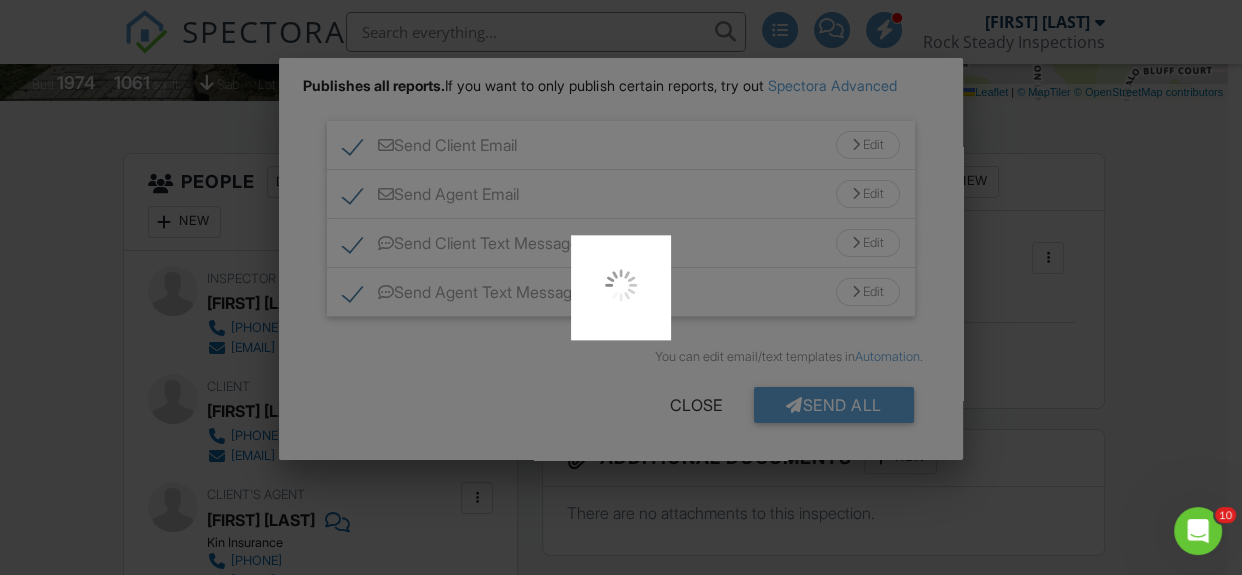 scroll, scrollTop: 0, scrollLeft: 0, axis: both 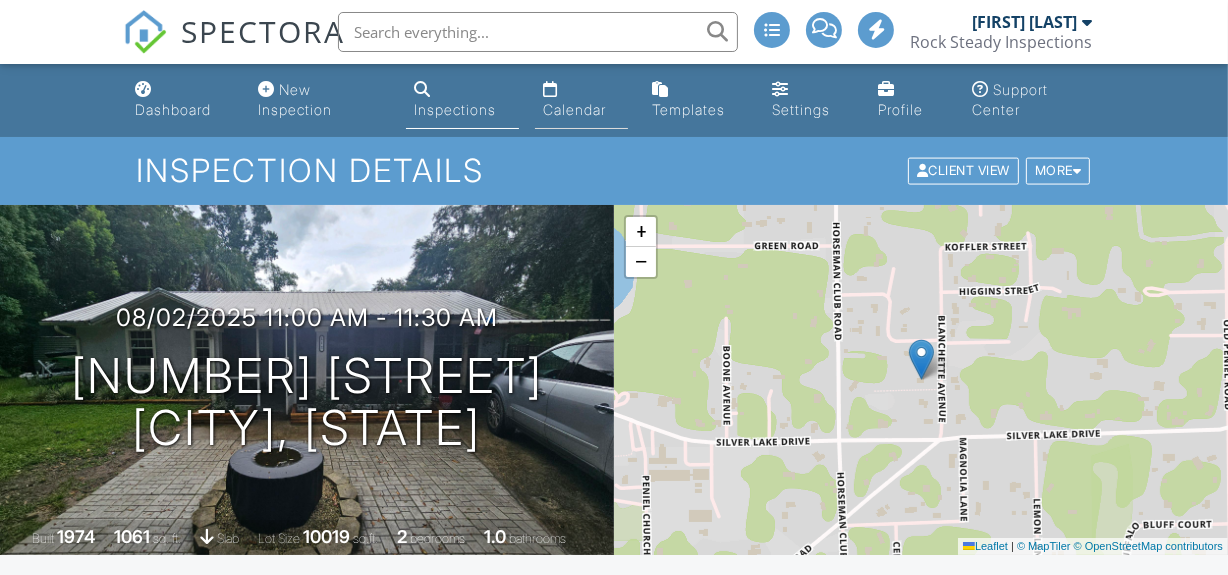 click on "Calendar" at bounding box center [574, 109] 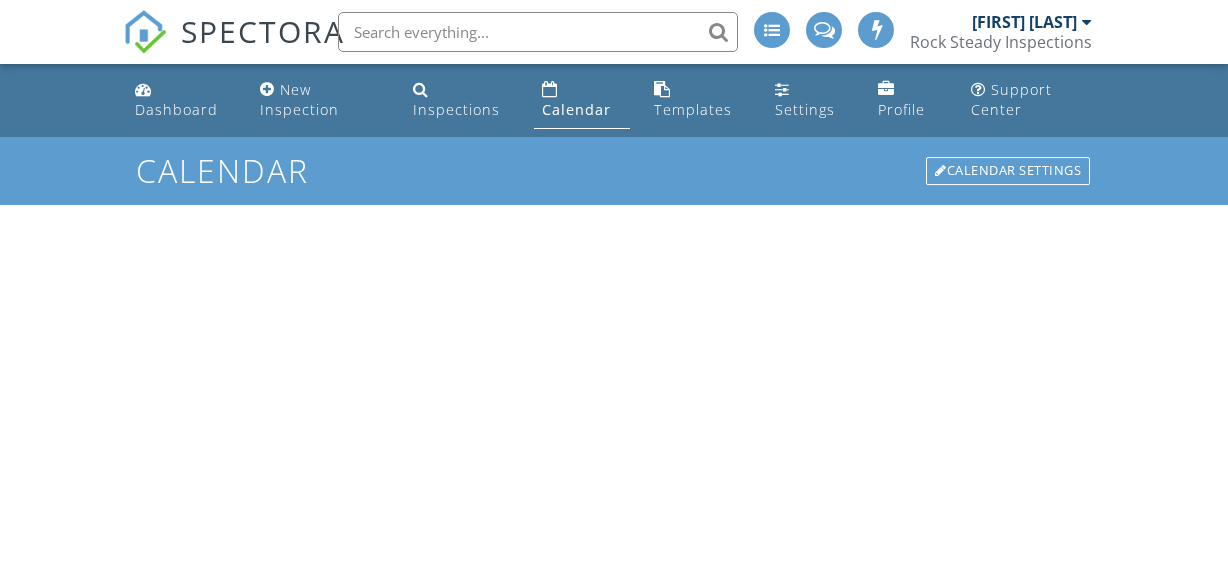 scroll, scrollTop: 0, scrollLeft: 0, axis: both 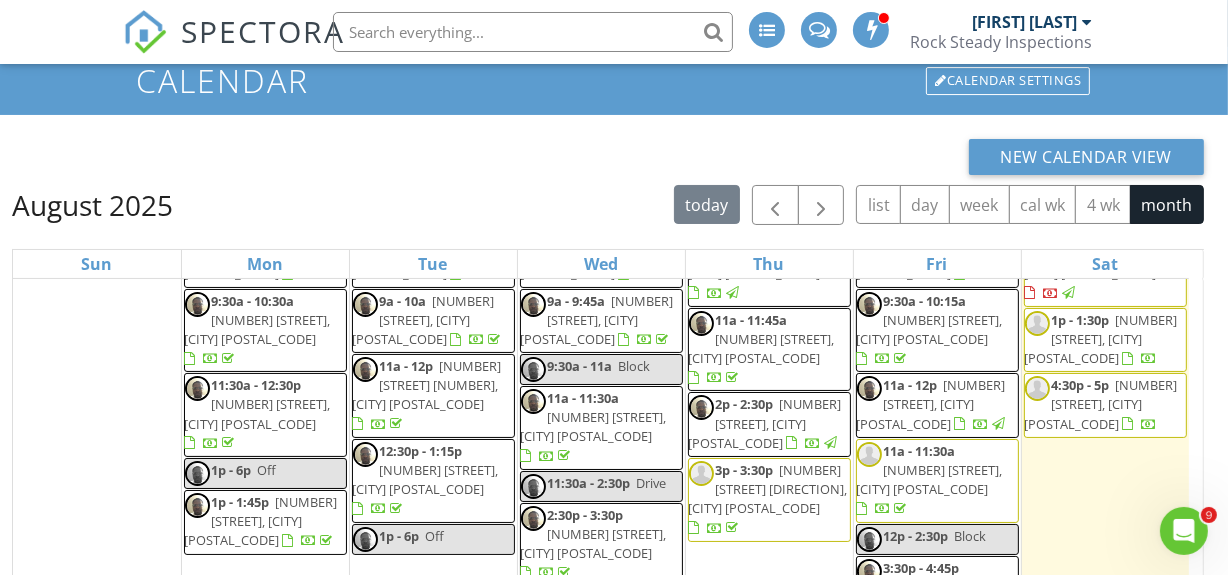 click on "[NUMBER] [STREET], [CITY] [POSTAL_CODE]" at bounding box center (1101, 339) 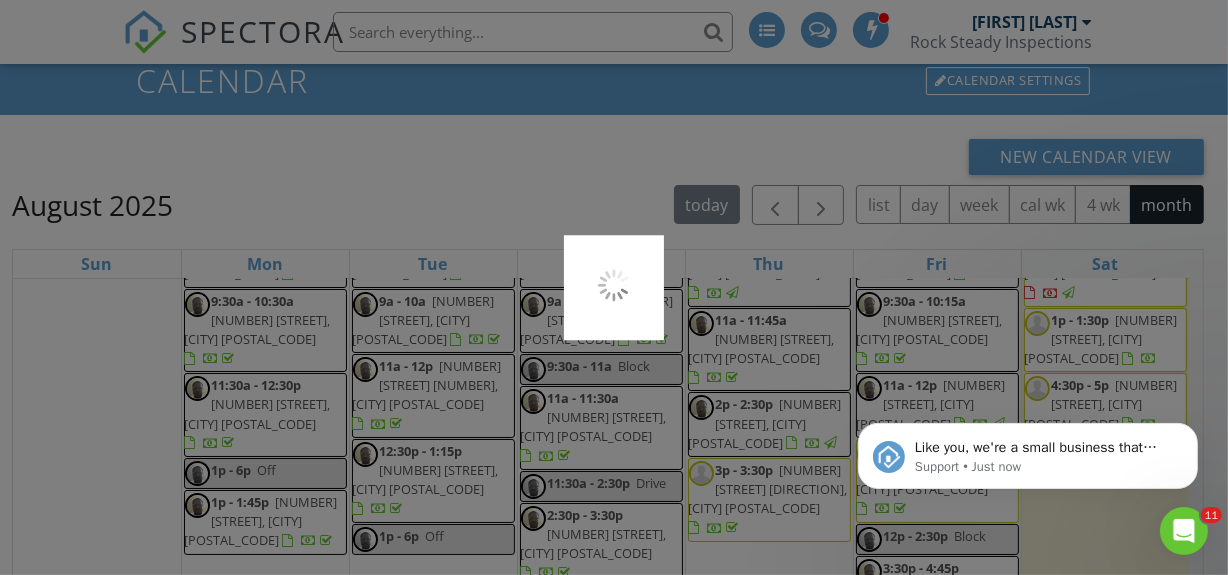 scroll, scrollTop: 0, scrollLeft: 0, axis: both 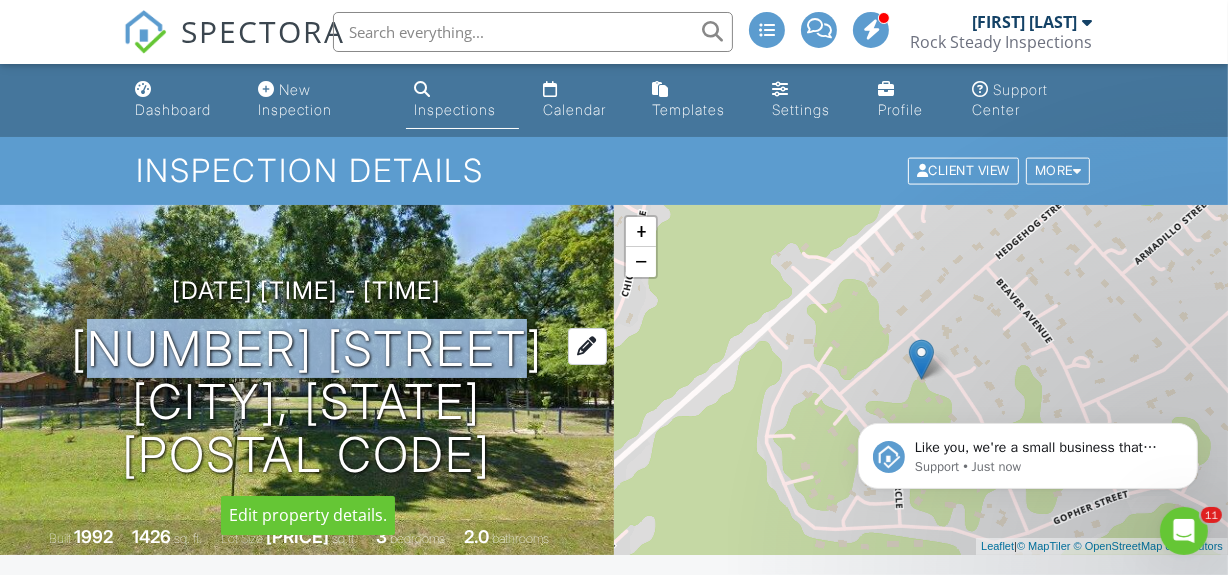 drag, startPoint x: 75, startPoint y: 347, endPoint x: 506, endPoint y: 339, distance: 431.07425 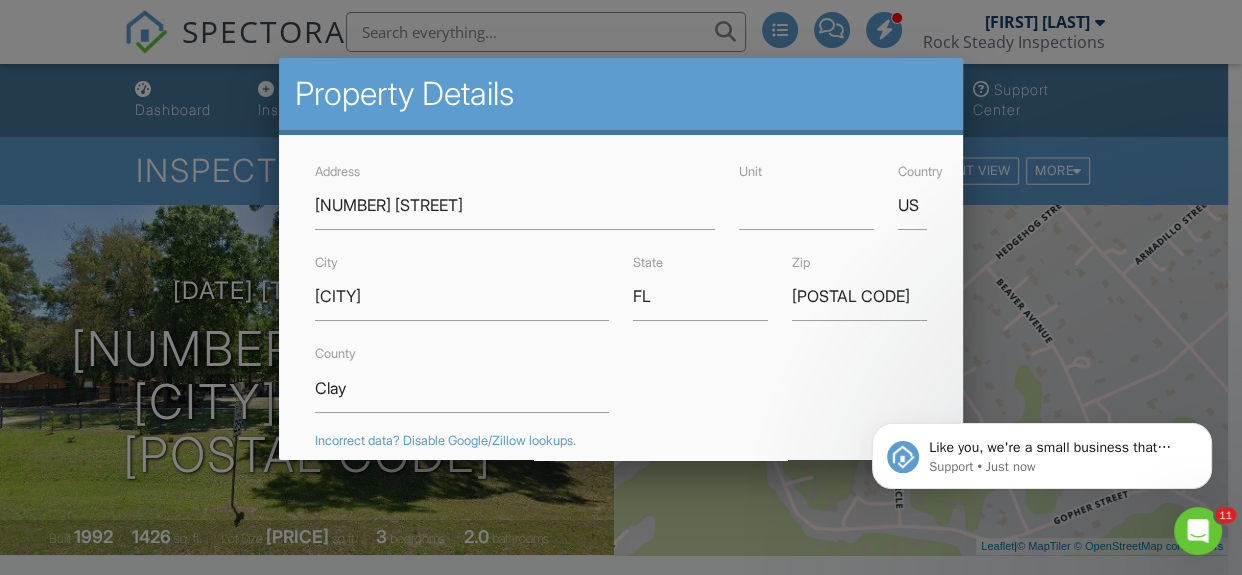 click at bounding box center [621, 259] 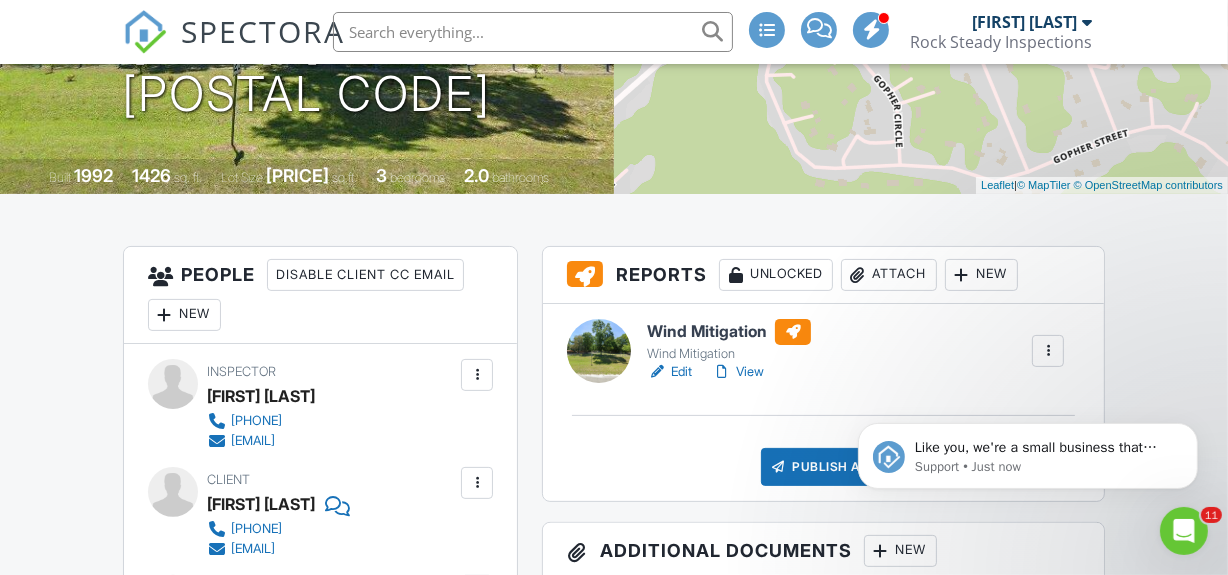 scroll, scrollTop: 363, scrollLeft: 0, axis: vertical 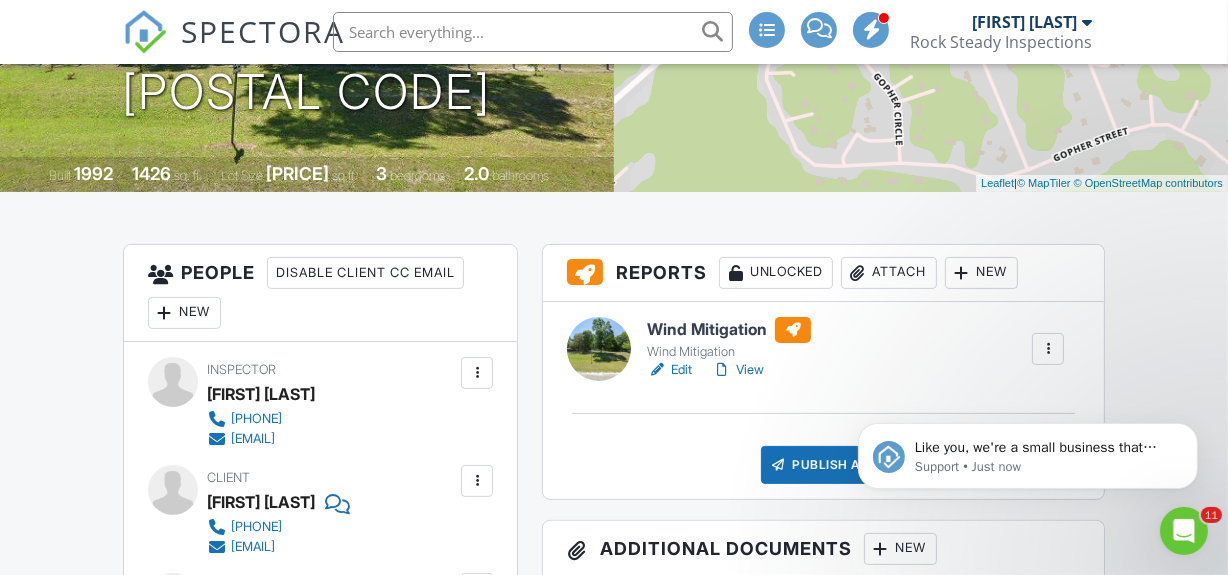 click on "Edit" at bounding box center [669, 370] 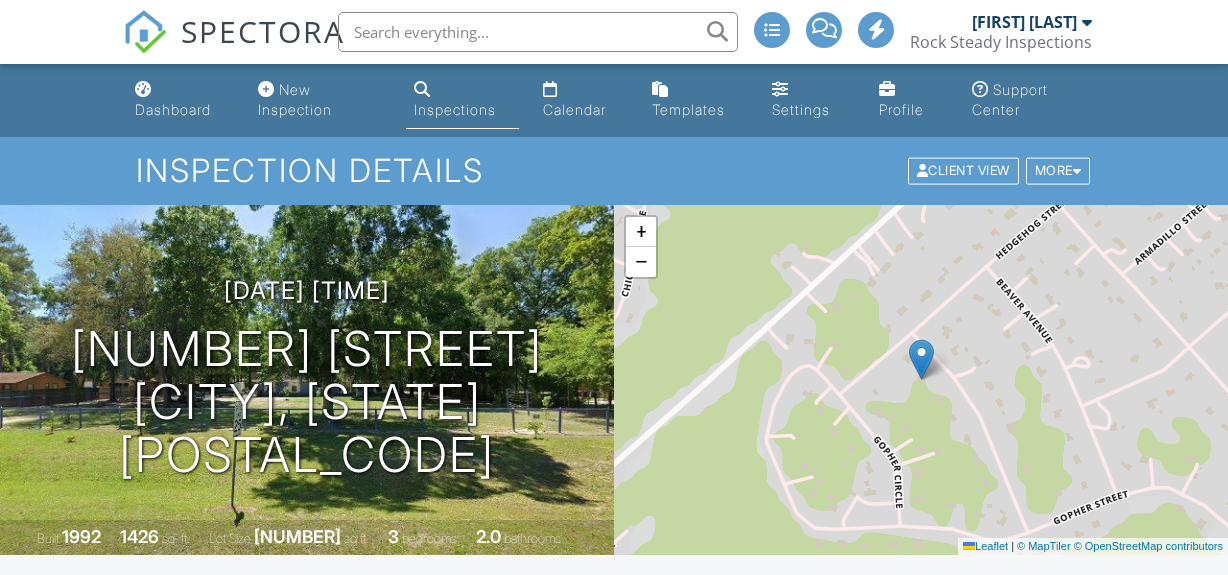click on "Publish All" at bounding box center (823, 828) 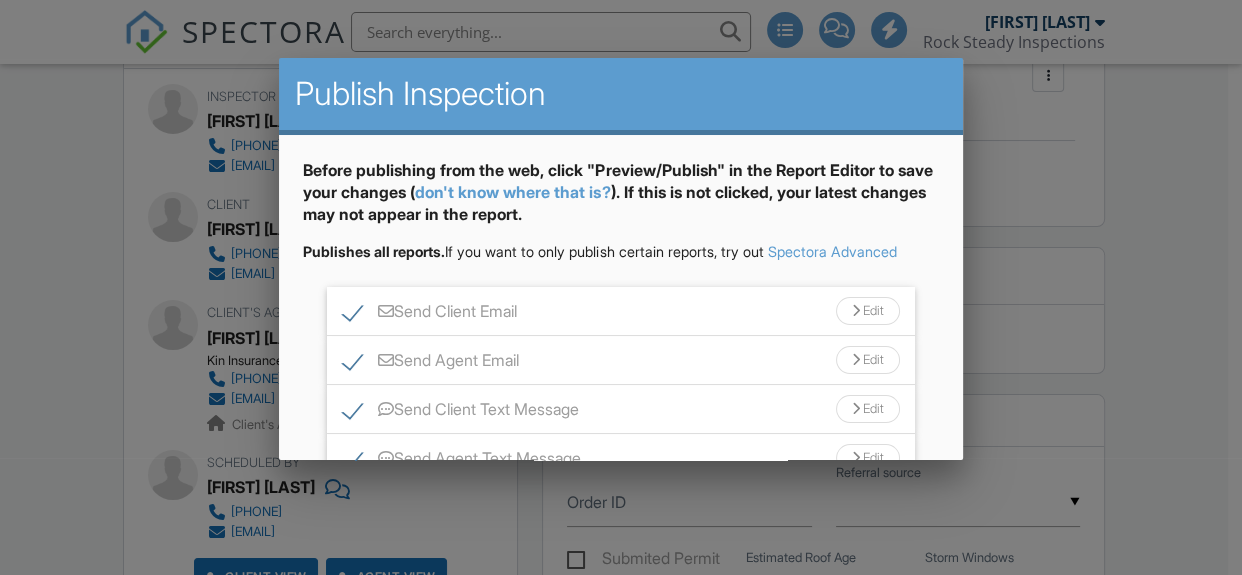 scroll, scrollTop: 636, scrollLeft: 0, axis: vertical 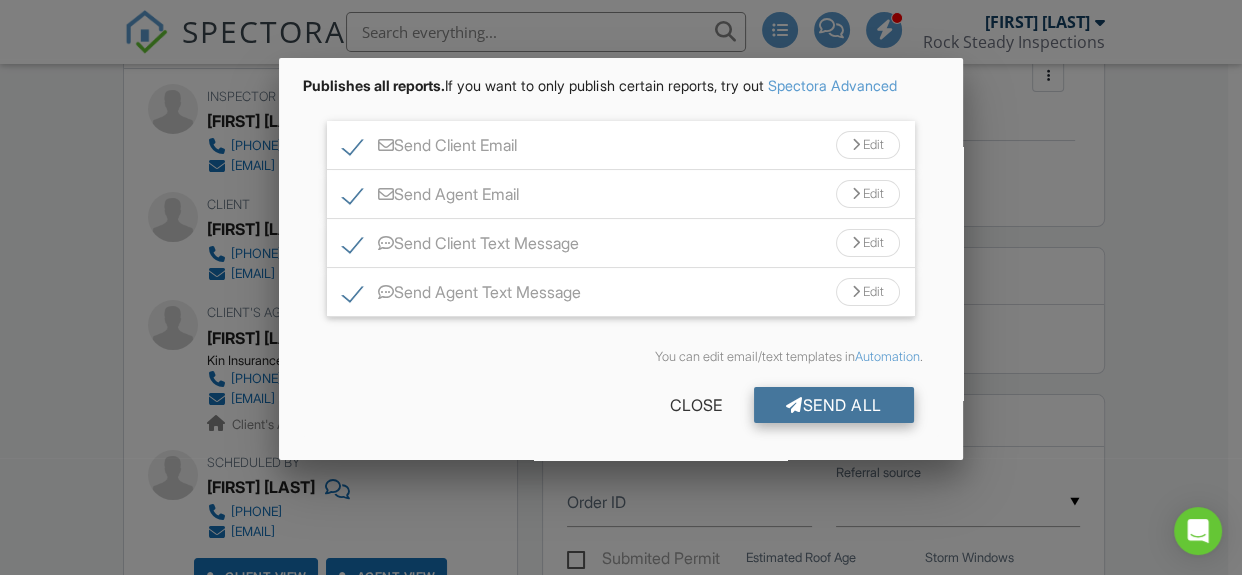 click on "Send All" at bounding box center (834, 405) 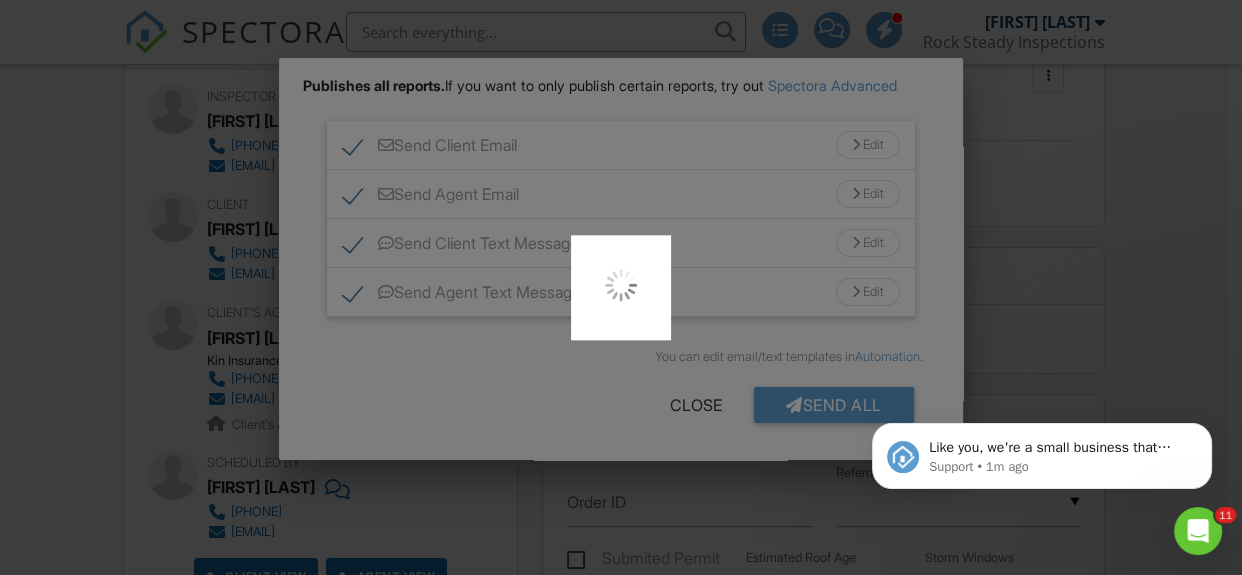 scroll, scrollTop: 0, scrollLeft: 0, axis: both 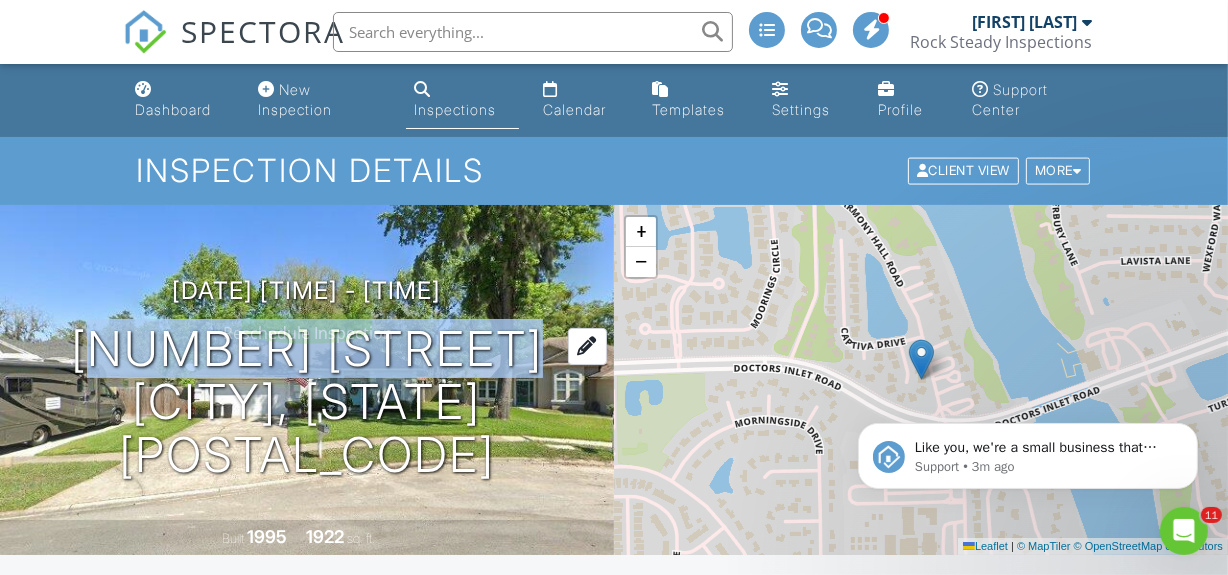 drag, startPoint x: 84, startPoint y: 347, endPoint x: 521, endPoint y: 344, distance: 437.01028 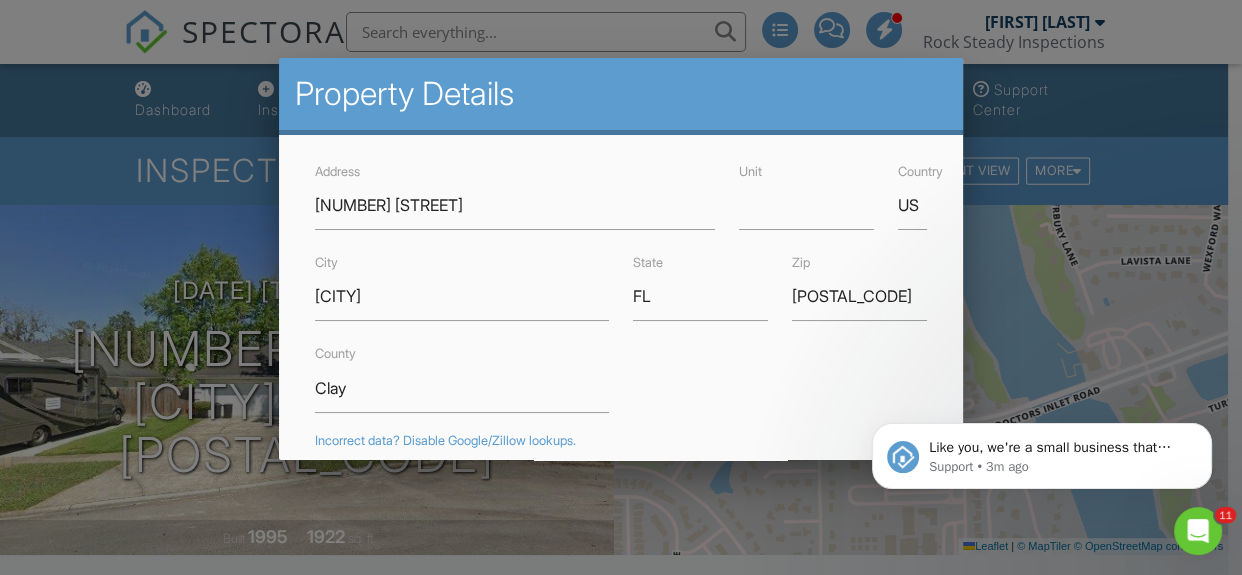 click at bounding box center (621, 259) 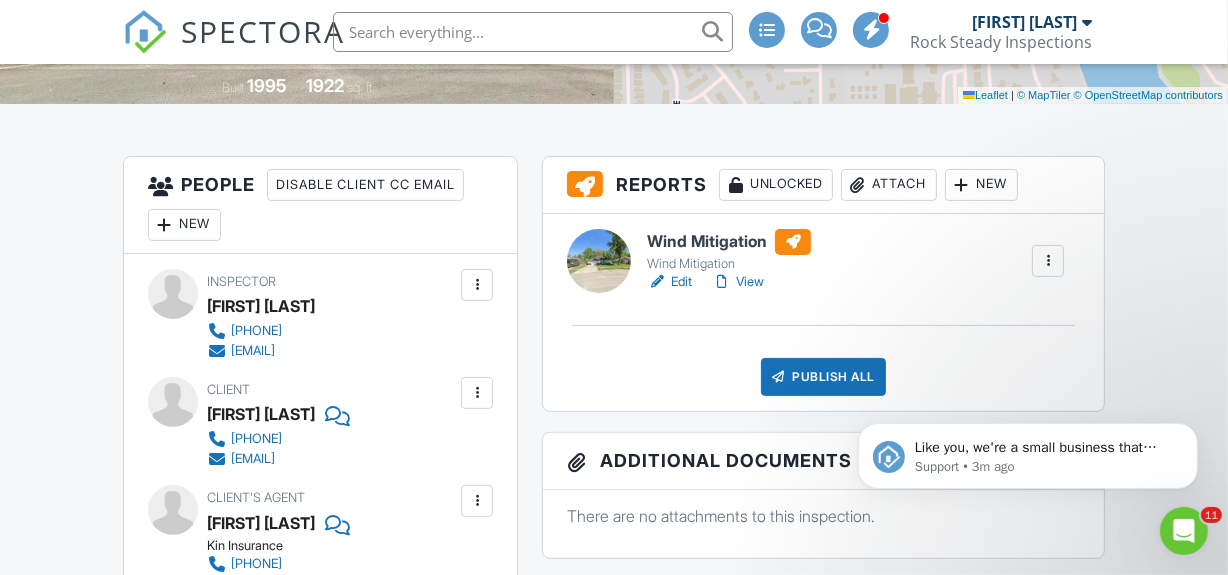 scroll, scrollTop: 545, scrollLeft: 0, axis: vertical 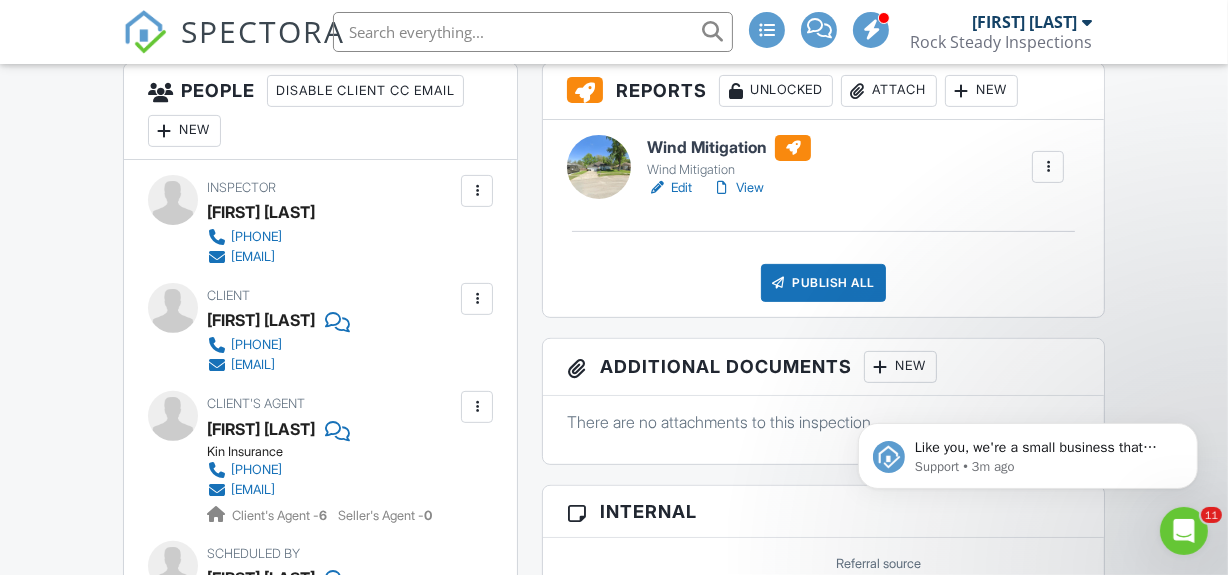 click on "Edit" at bounding box center [669, 188] 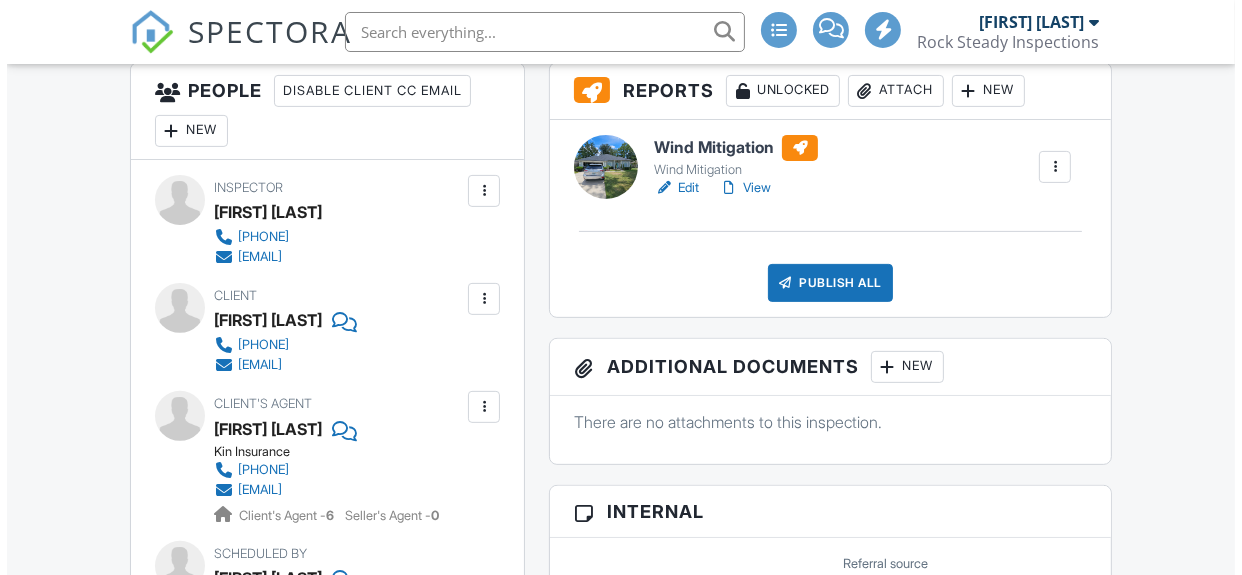 scroll, scrollTop: 0, scrollLeft: 0, axis: both 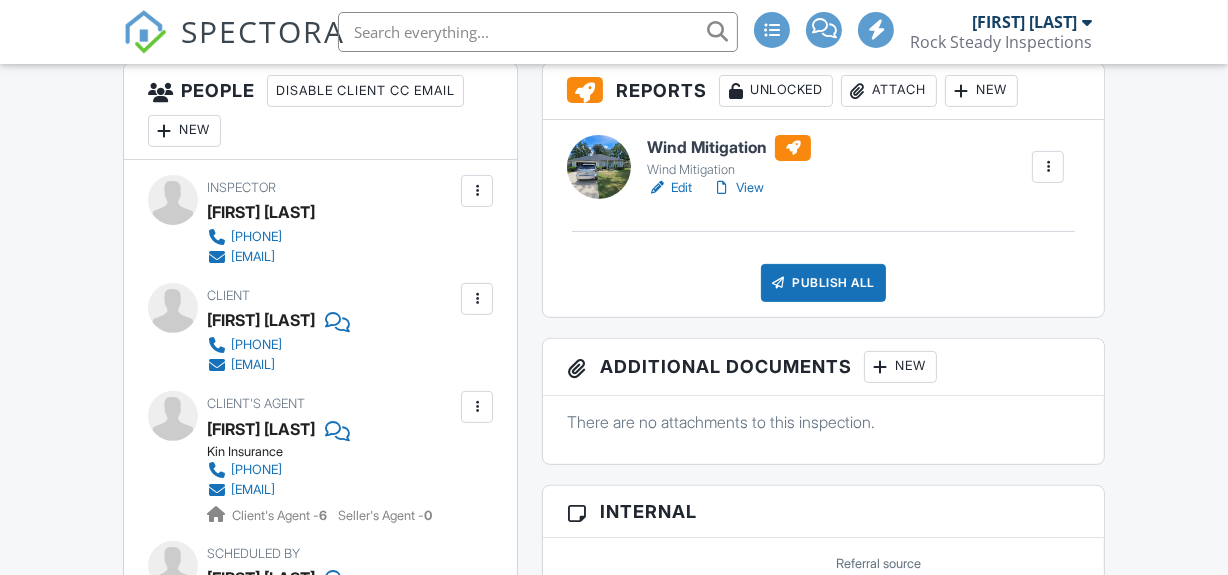 click on "Publish All" at bounding box center [823, 283] 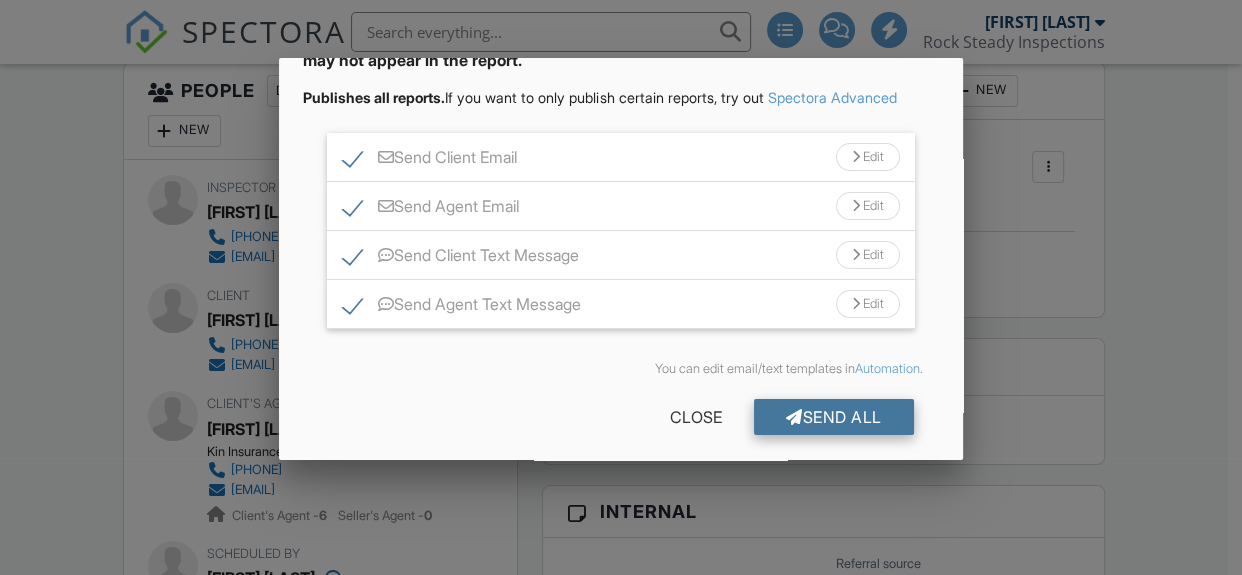 scroll, scrollTop: 185, scrollLeft: 0, axis: vertical 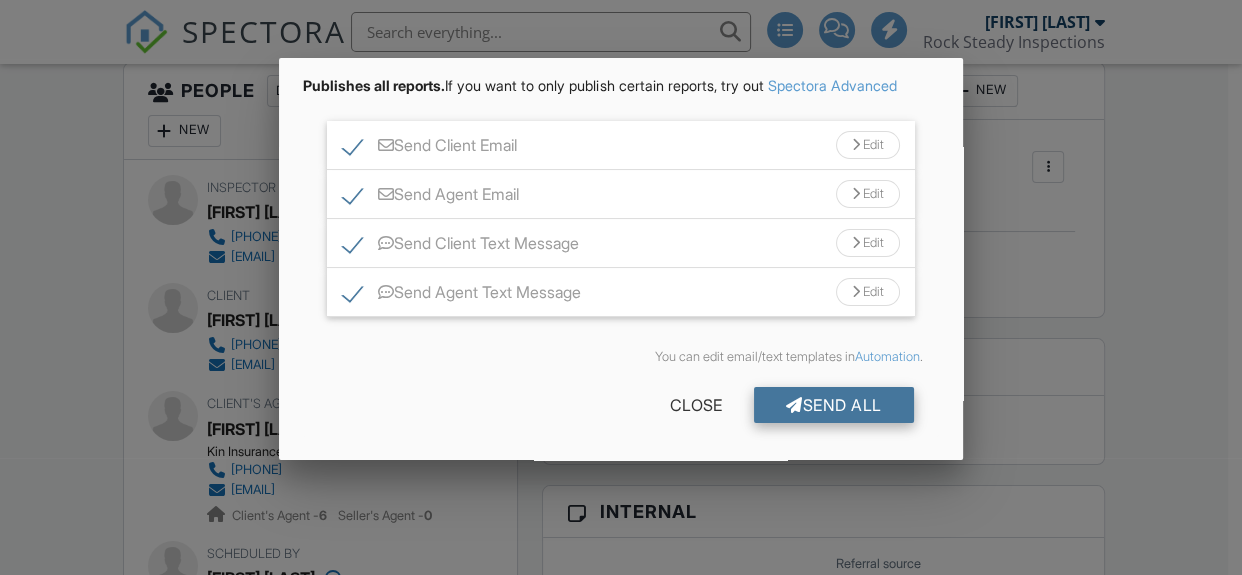 click on "Send All" at bounding box center [834, 405] 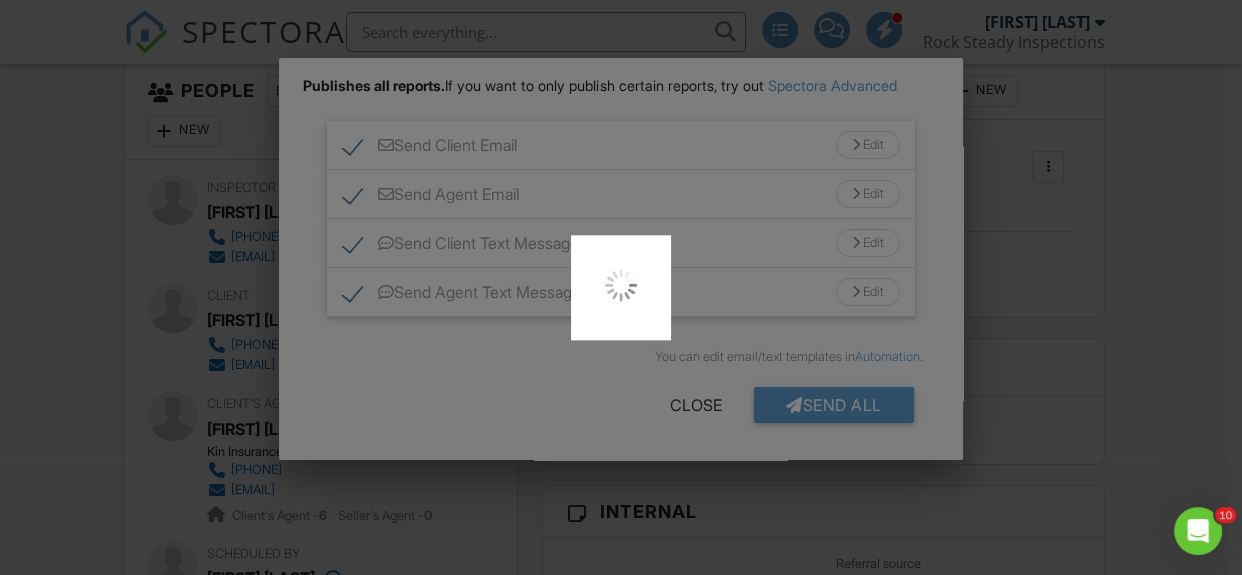 scroll, scrollTop: 0, scrollLeft: 0, axis: both 